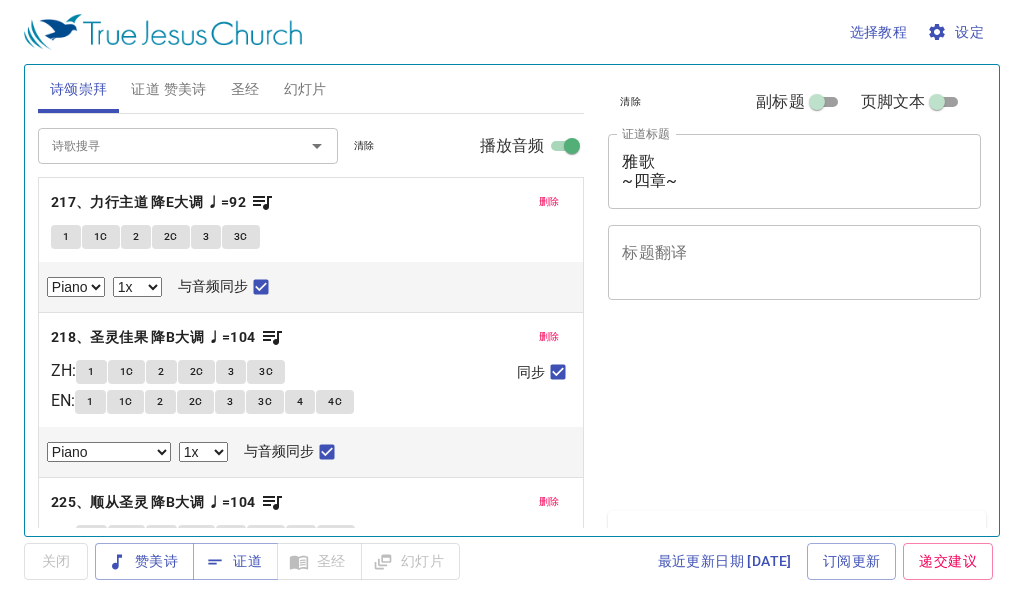 scroll, scrollTop: 0, scrollLeft: 0, axis: both 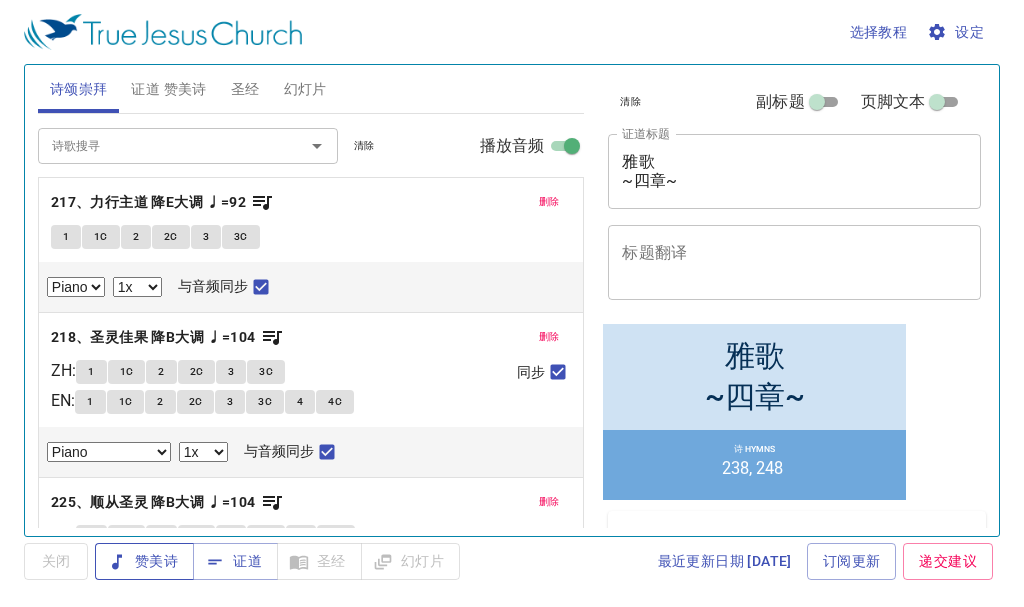 click on "赞美诗" at bounding box center (144, 561) 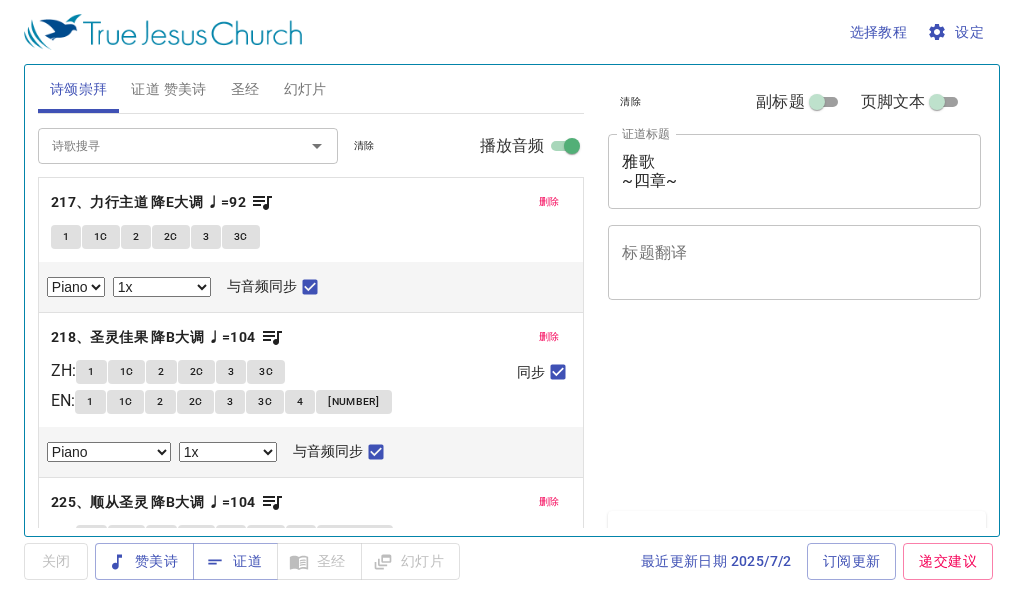 scroll, scrollTop: 0, scrollLeft: 0, axis: both 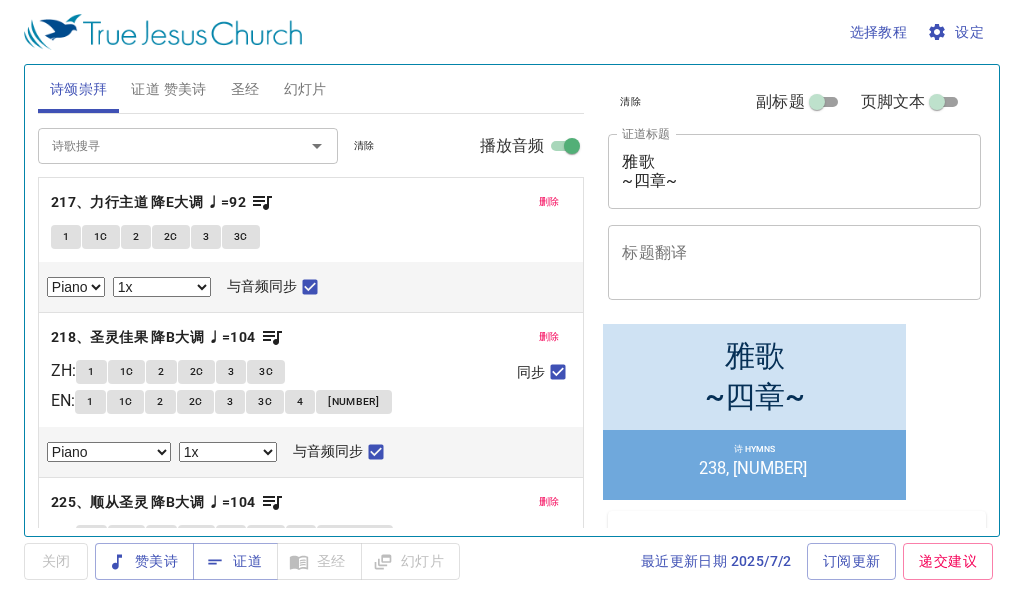 click on "清除" at bounding box center [364, 146] 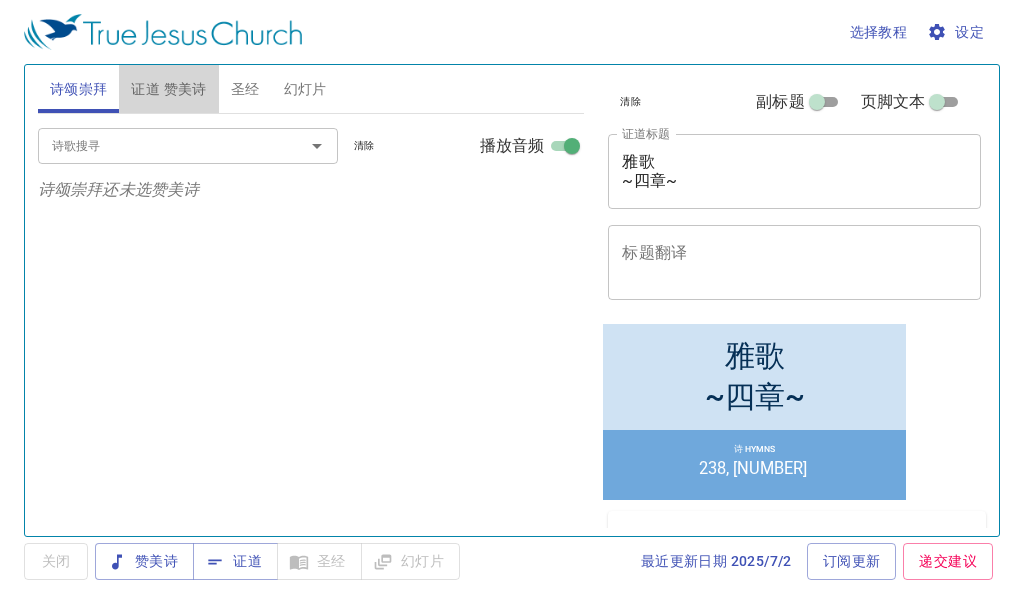 click on "证道 赞美诗" at bounding box center [168, 89] 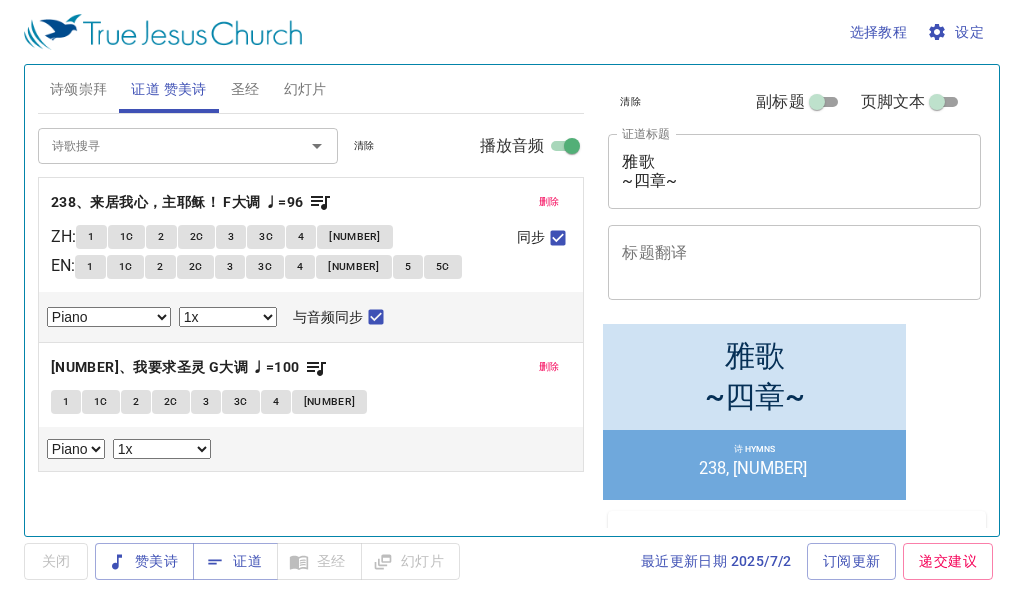 click on "清除" at bounding box center (0, 0) 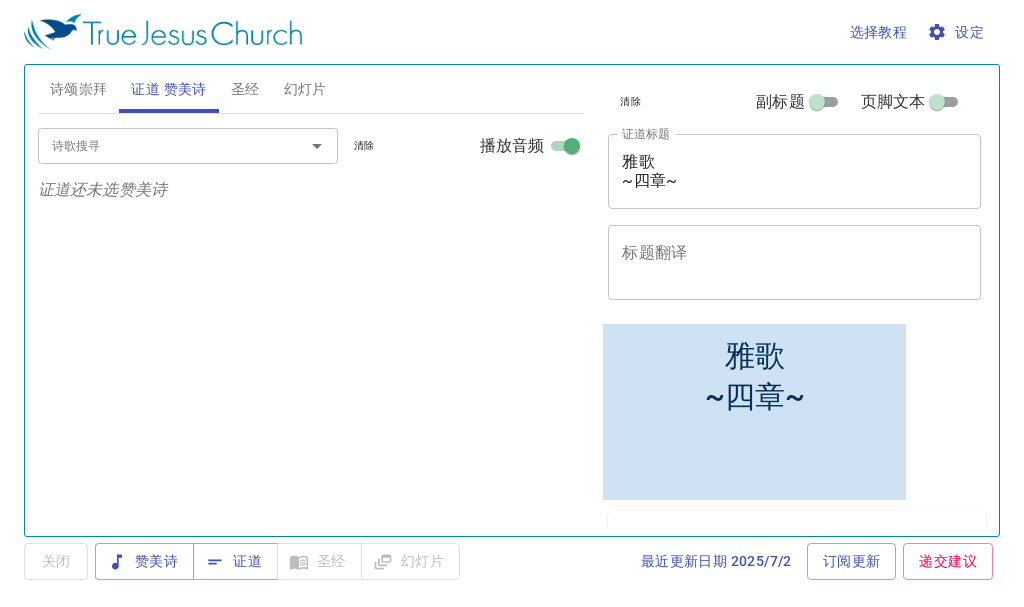 click on "圣经" at bounding box center (245, 89) 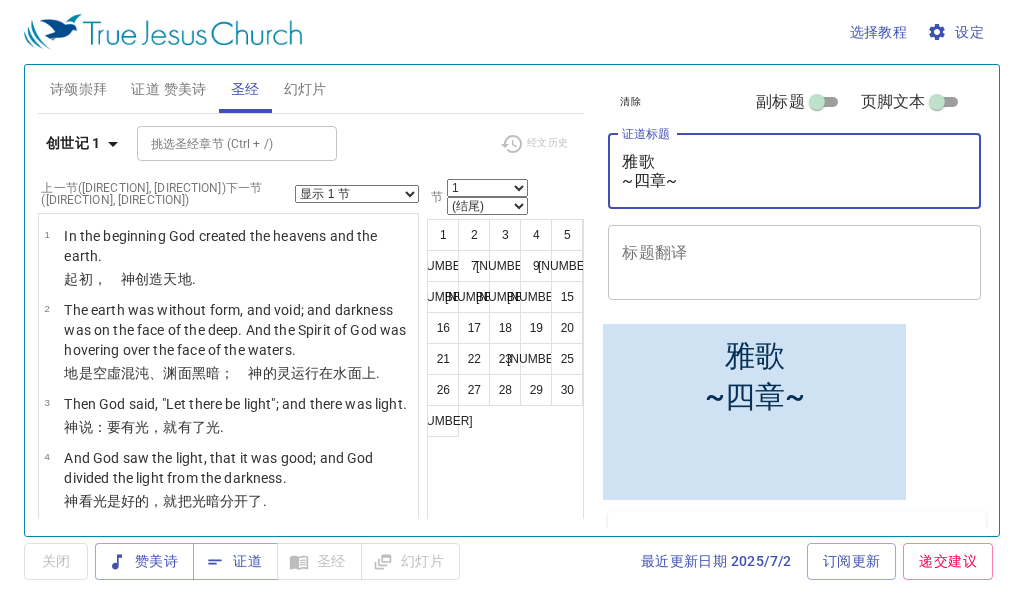 drag, startPoint x: 699, startPoint y: 183, endPoint x: 528, endPoint y: 116, distance: 183.65729 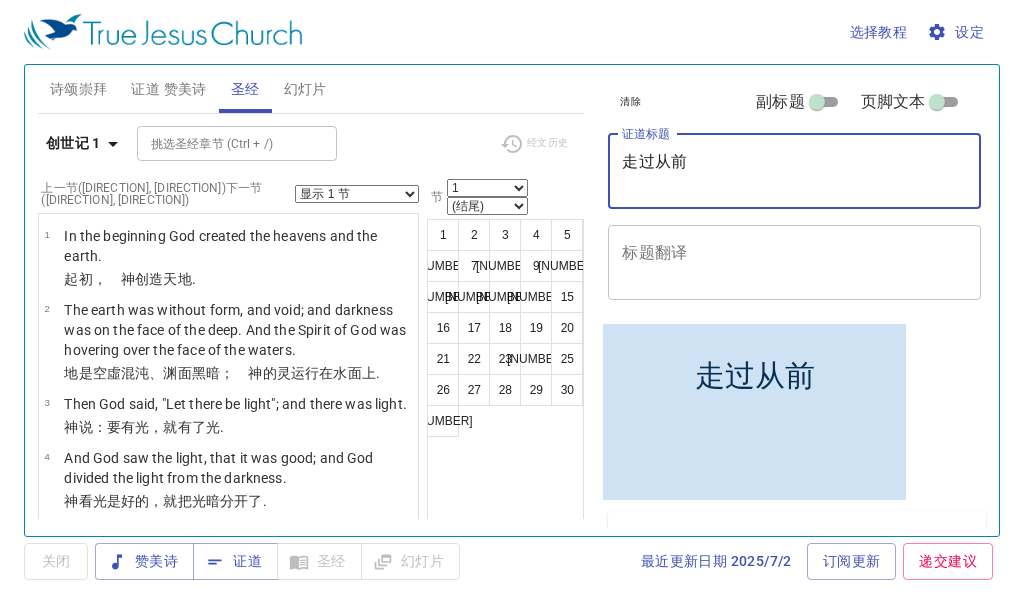 type on "走过从前" 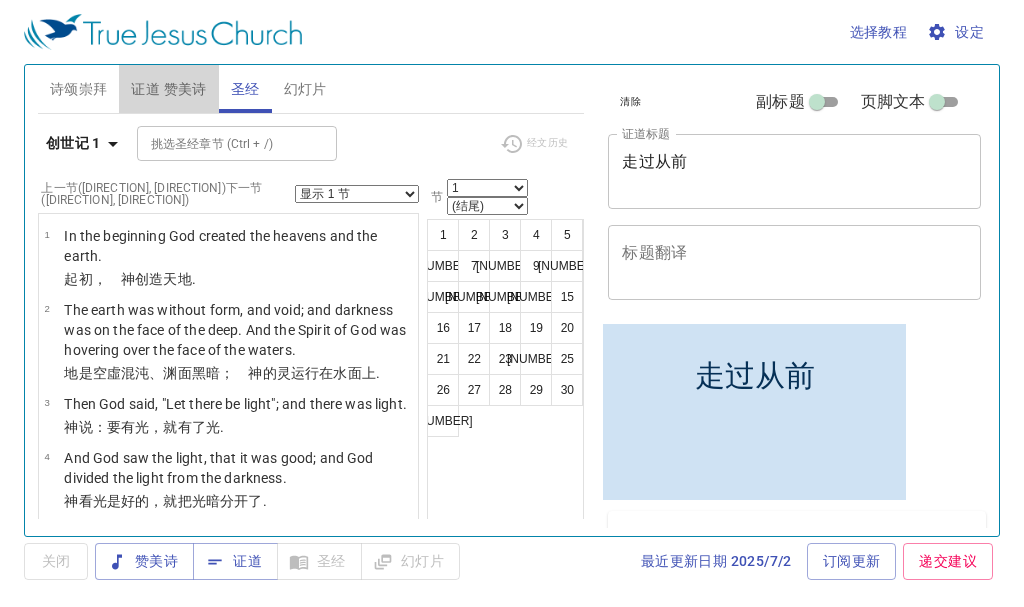 click on "证道 赞美诗" at bounding box center (168, 89) 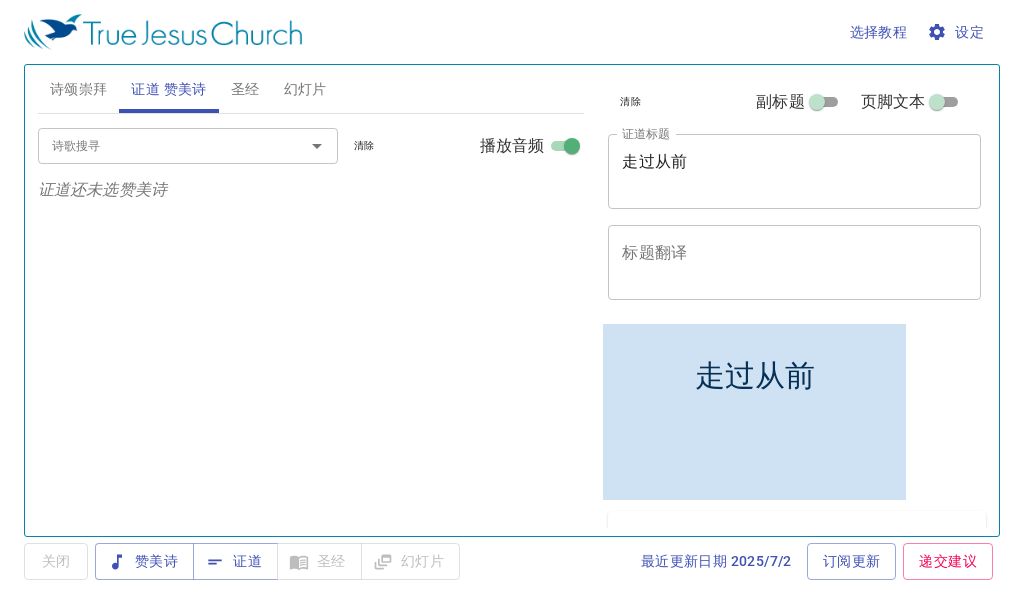 click on "诗歌搜寻" at bounding box center (158, 145) 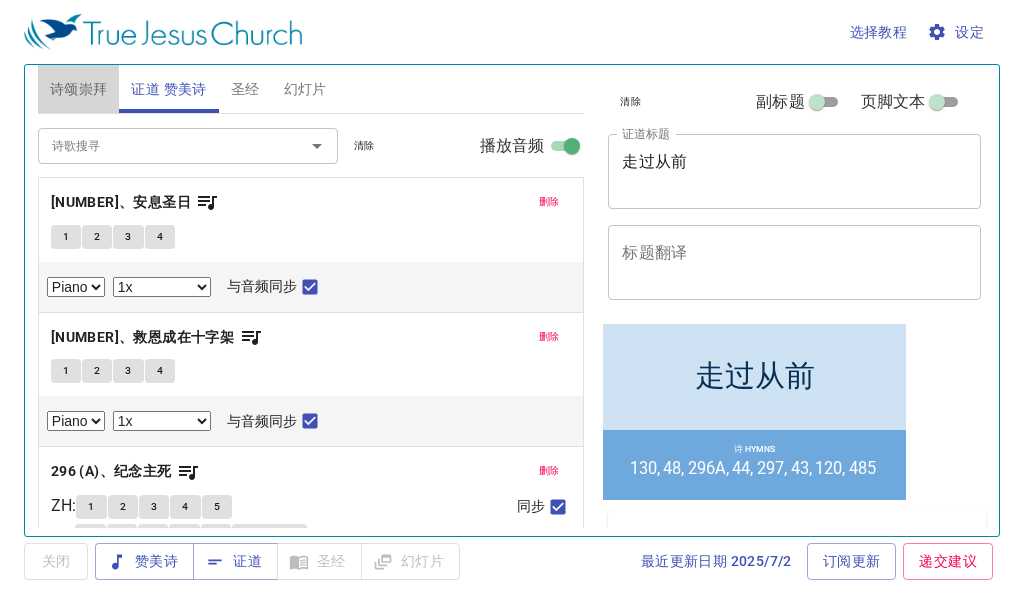 click on "诗颂崇拜" at bounding box center (79, 89) 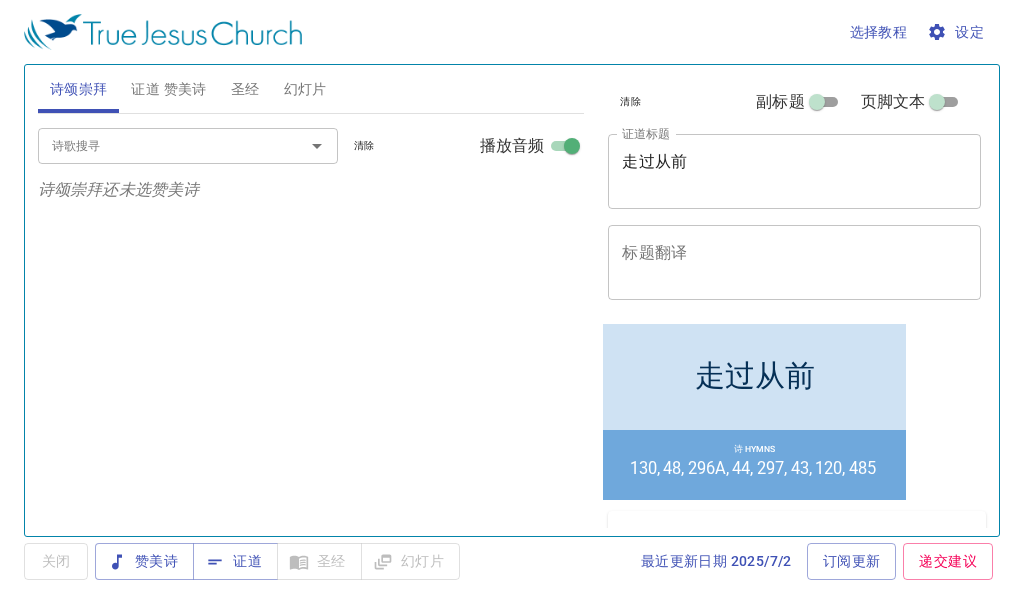 click on "诗歌搜寻" at bounding box center [158, 145] 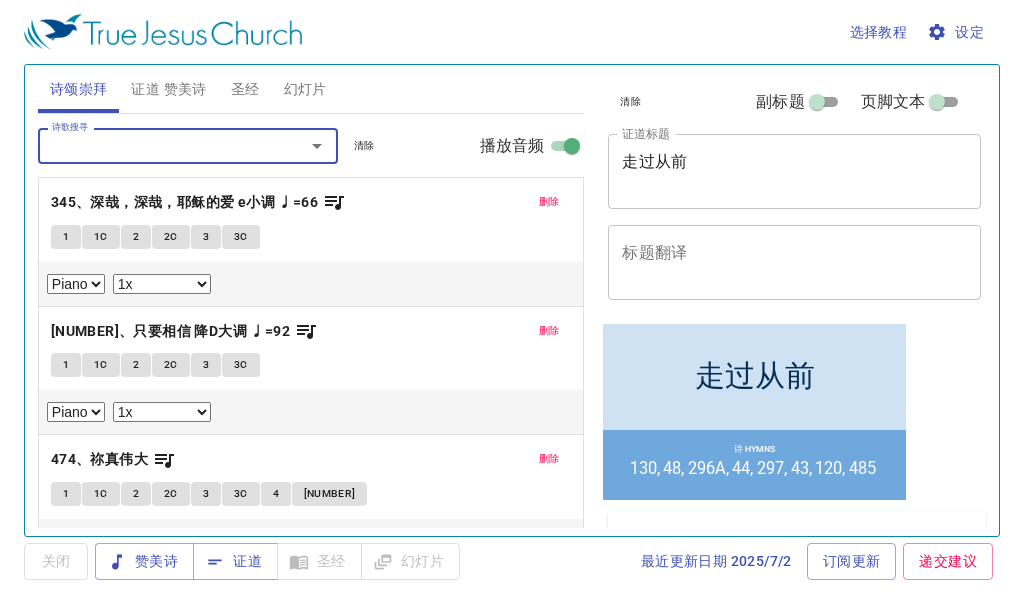 click on "1" at bounding box center [66, 237] 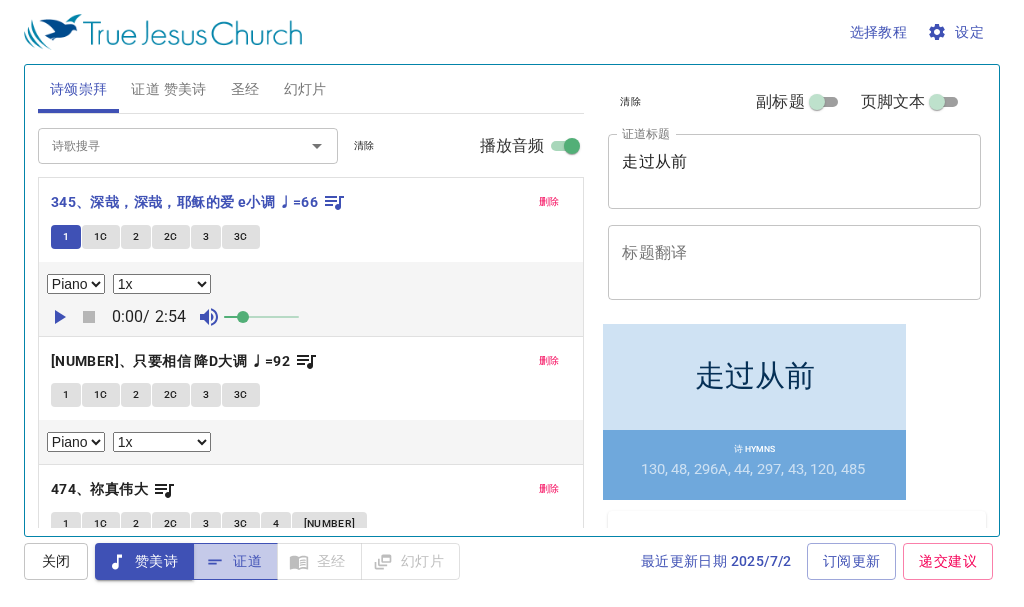 click on "证道" at bounding box center [235, 561] 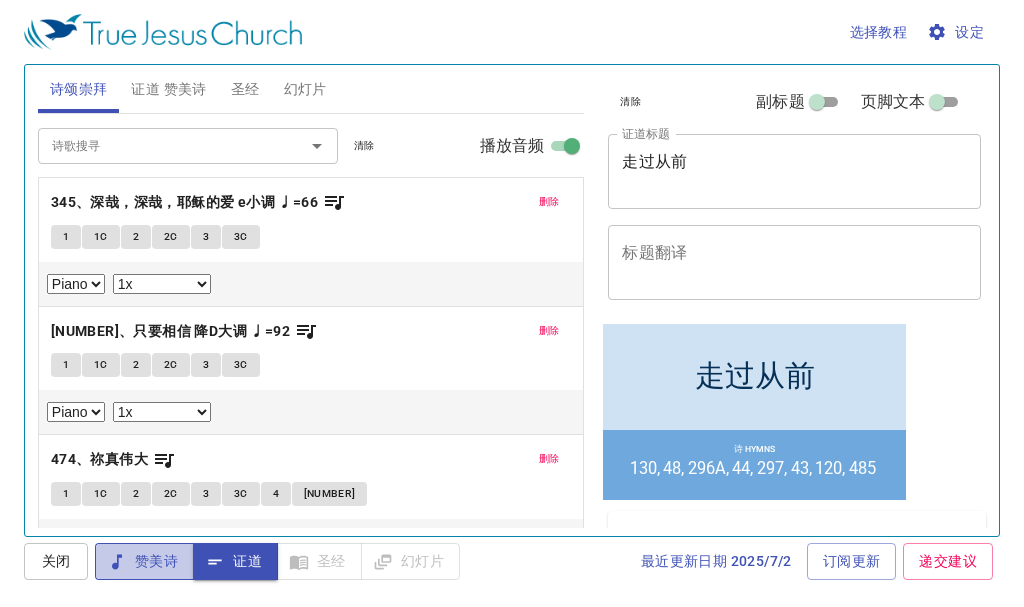 click on "赞美诗" at bounding box center (144, 561) 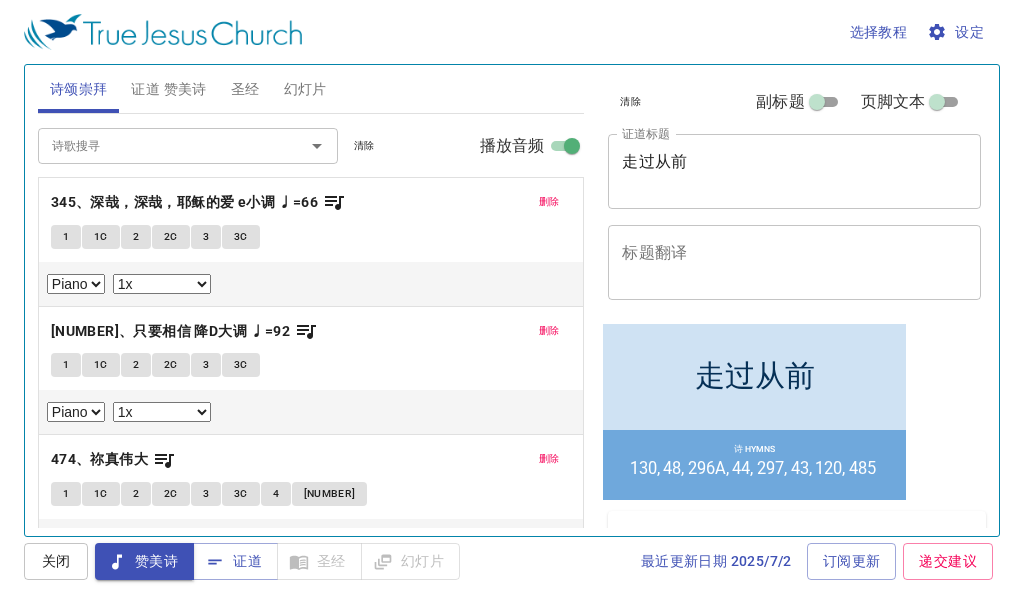 click on "关闭" at bounding box center [56, 561] 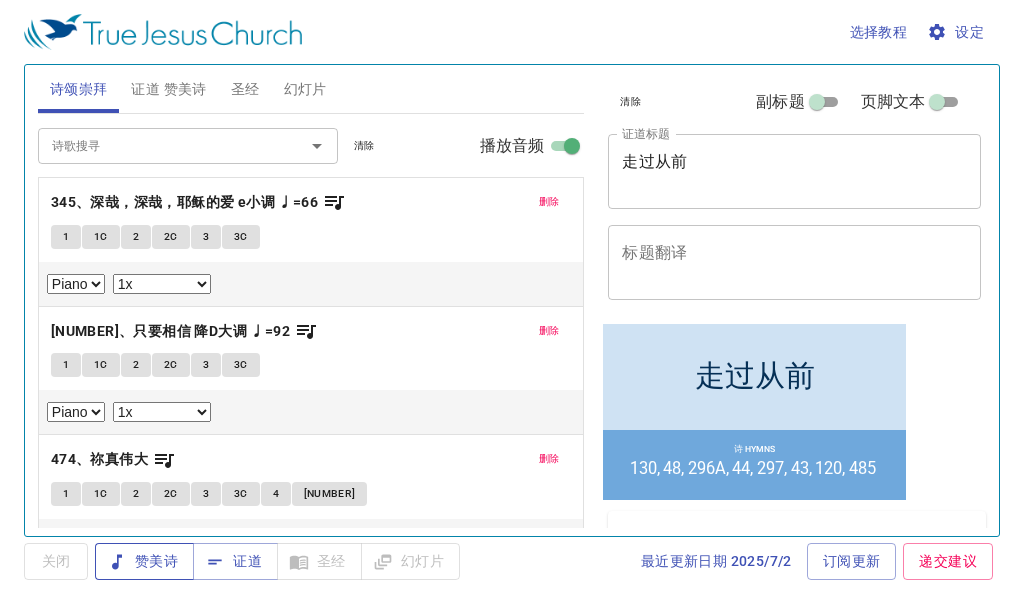 click at bounding box center (117, 562) 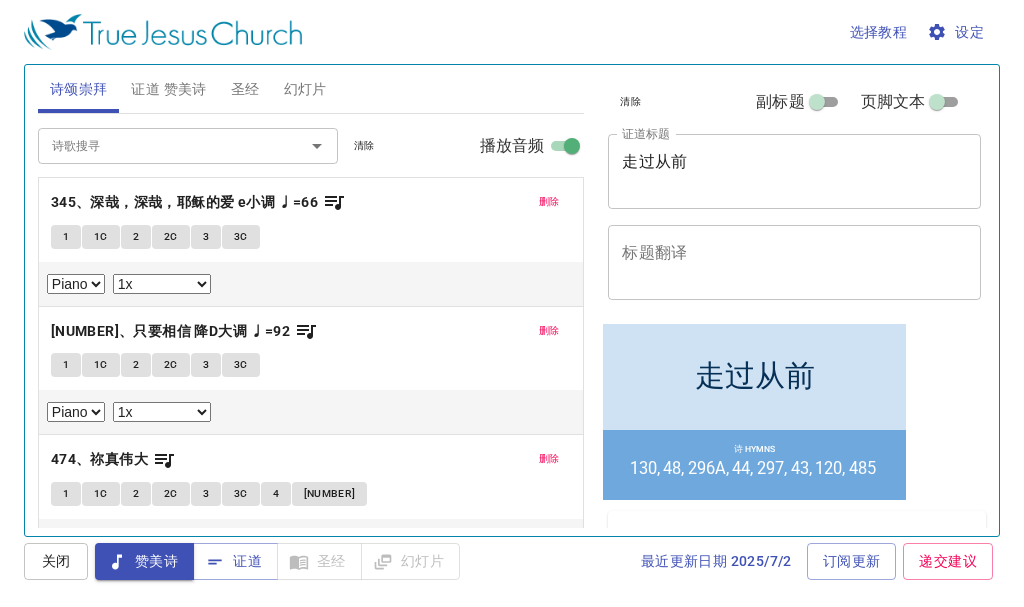 click on "3" at bounding box center (66, 365) 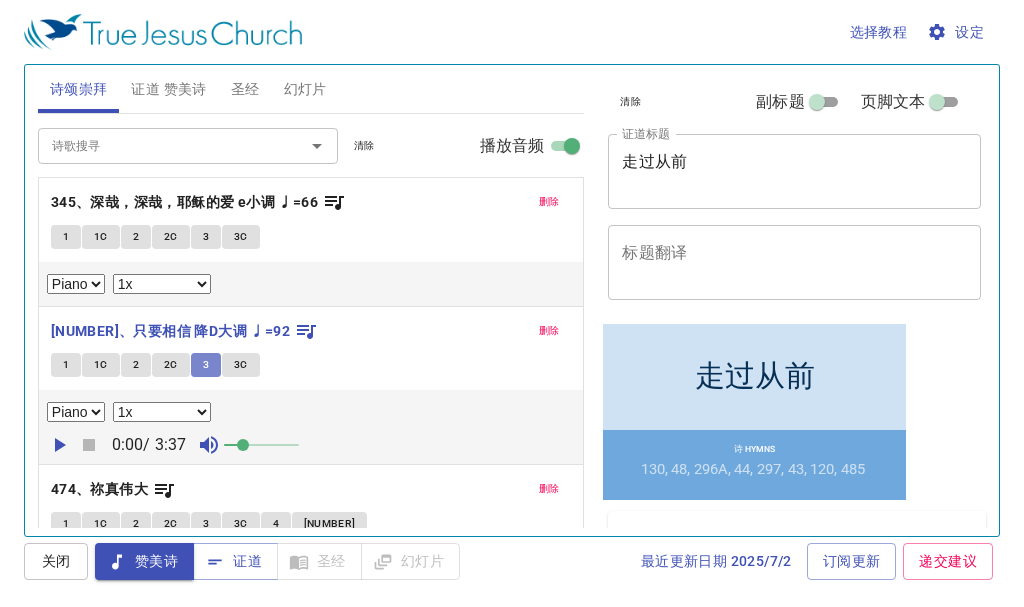 click on "3" at bounding box center (206, 365) 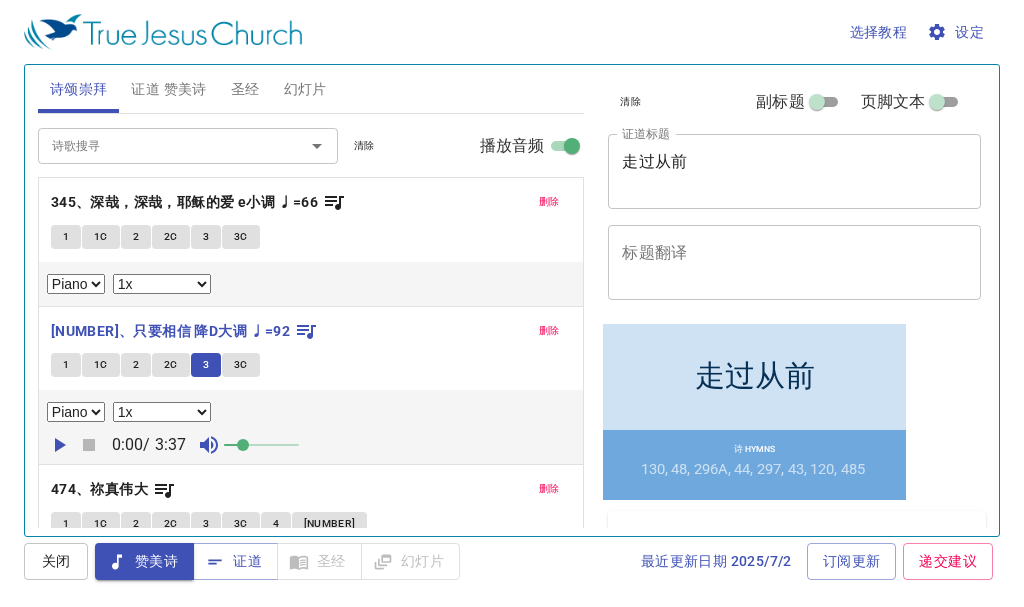click on "3C" at bounding box center [66, 365] 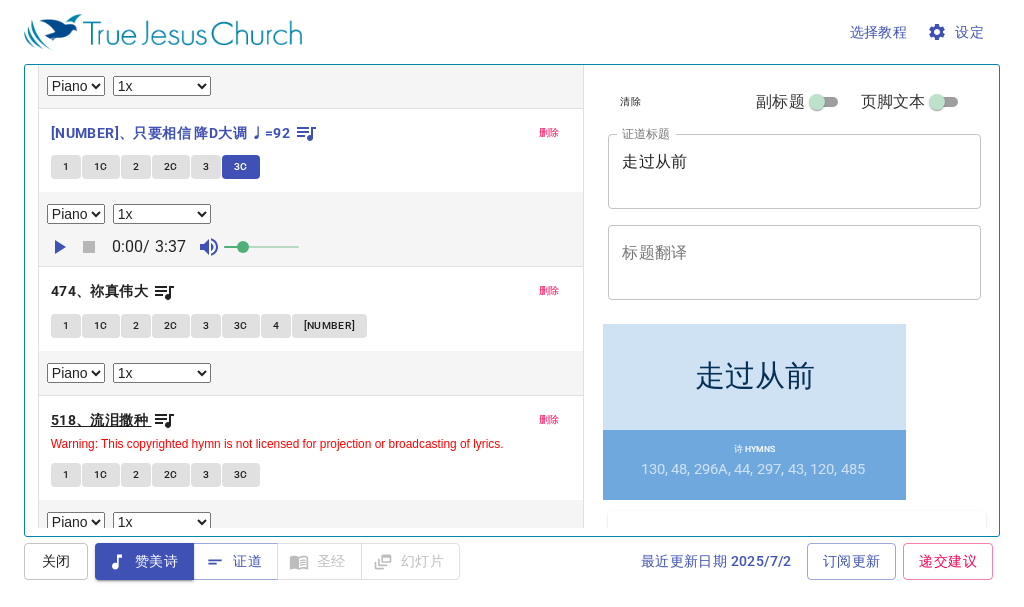 scroll, scrollTop: 200, scrollLeft: 0, axis: vertical 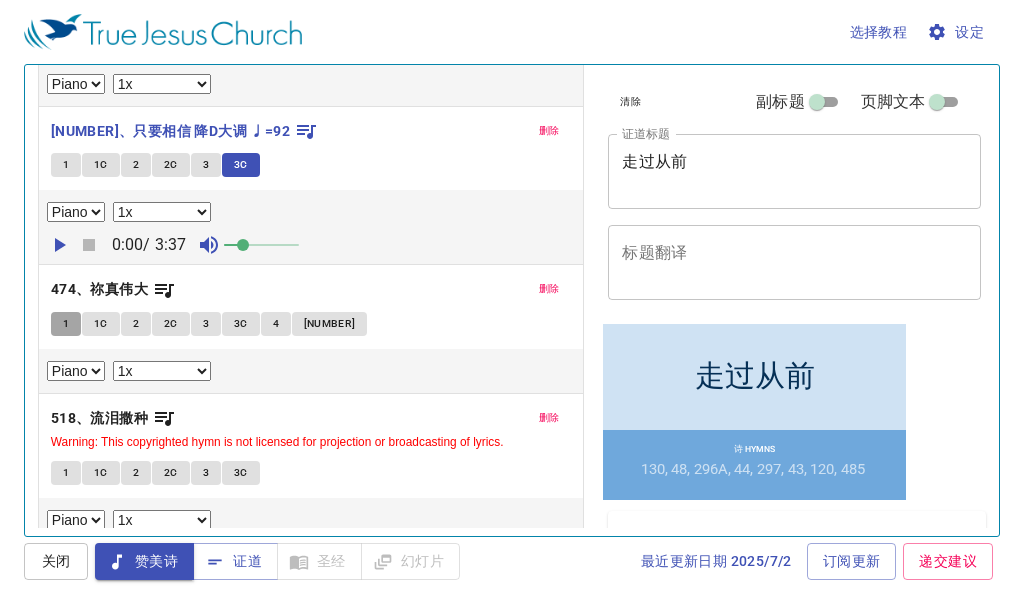 click on "1" at bounding box center [66, 324] 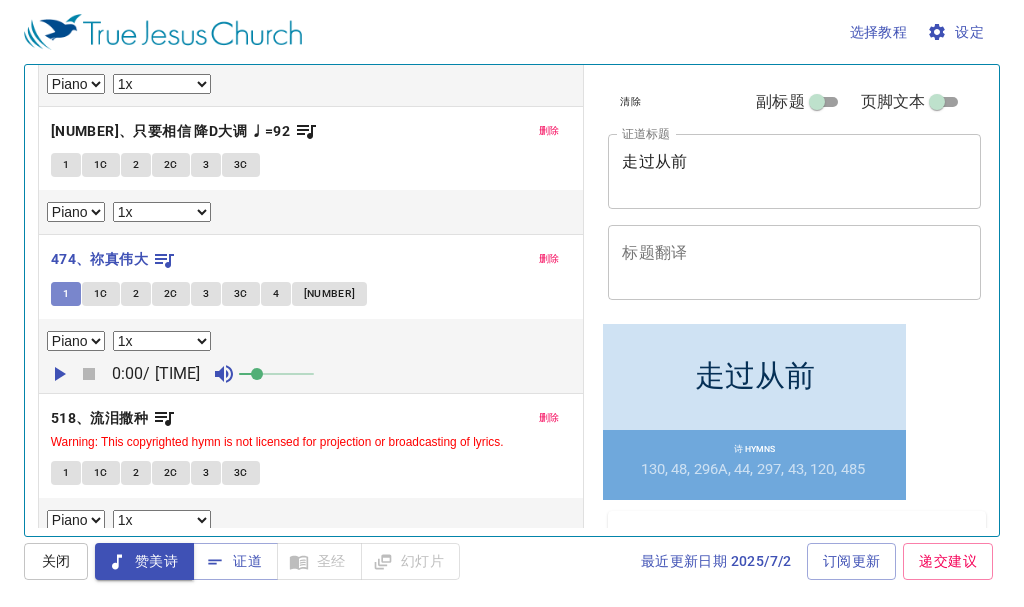 click on "1" at bounding box center (66, 294) 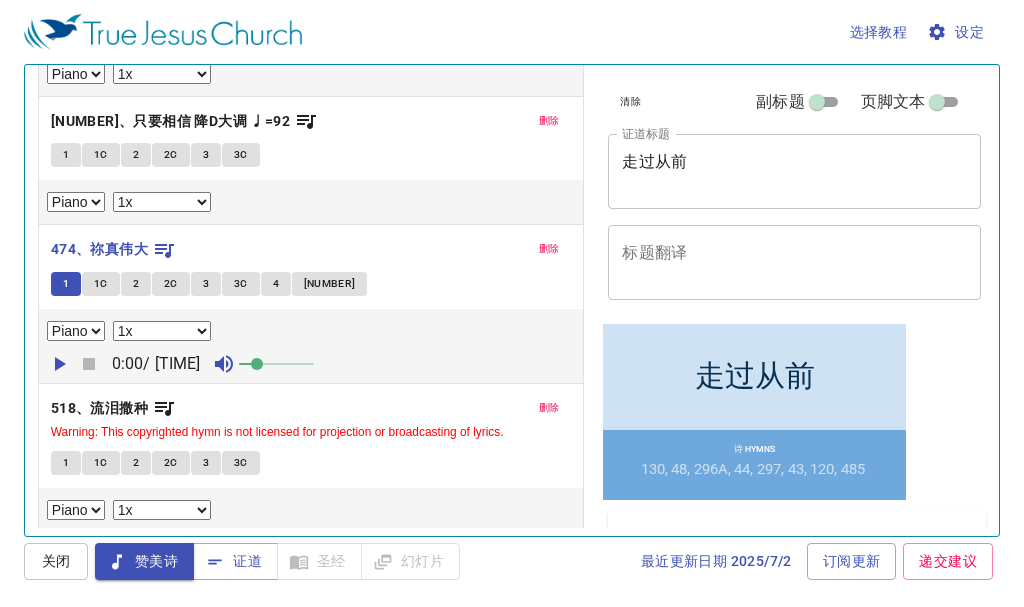 scroll, scrollTop: 215, scrollLeft: 0, axis: vertical 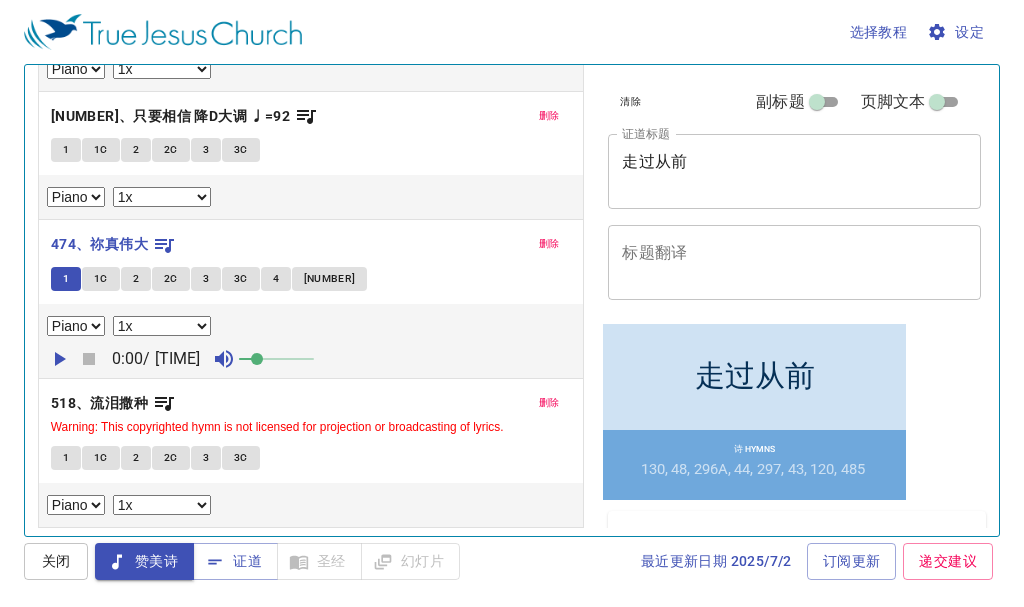 click on "1" at bounding box center [66, 279] 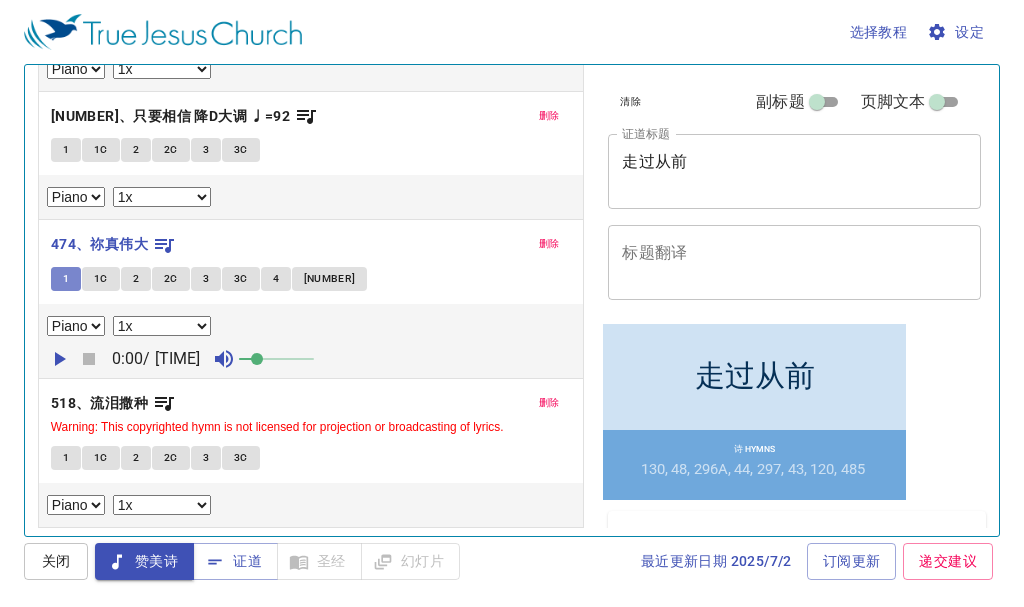 click on "1" at bounding box center (66, 279) 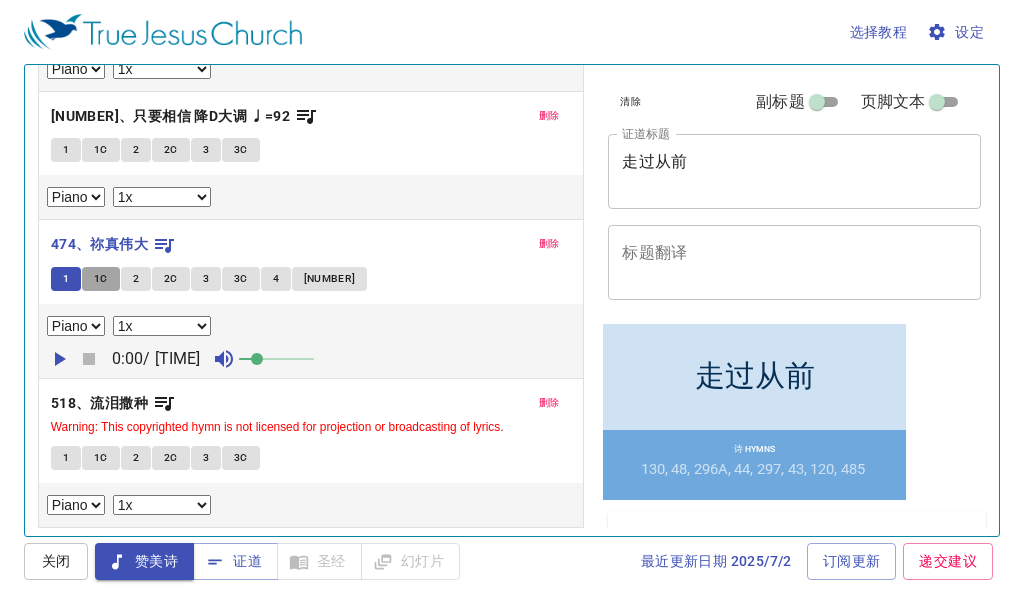 click on "1C" at bounding box center [66, 279] 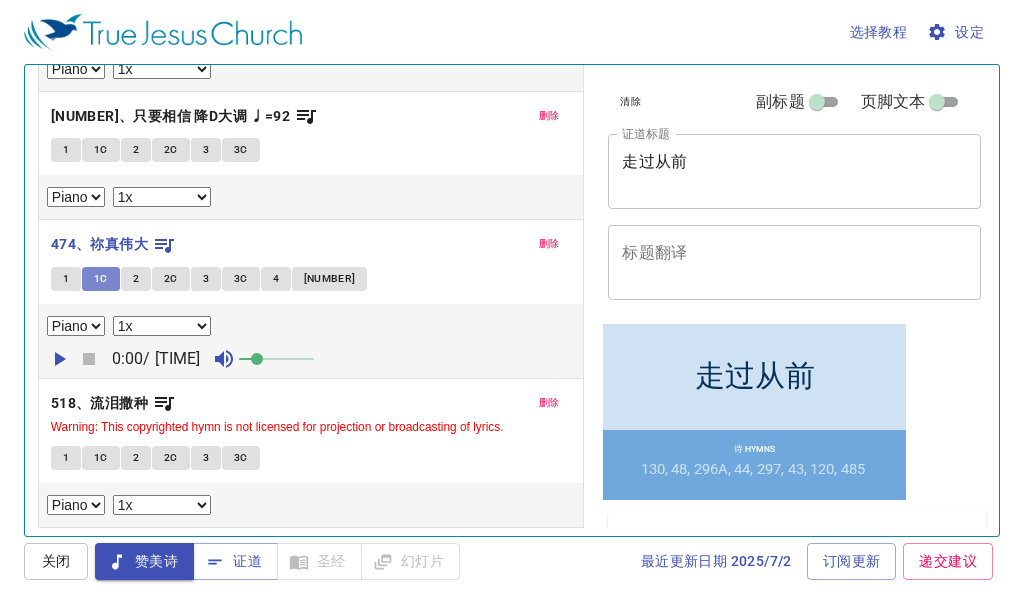 click on "1C" at bounding box center (101, 279) 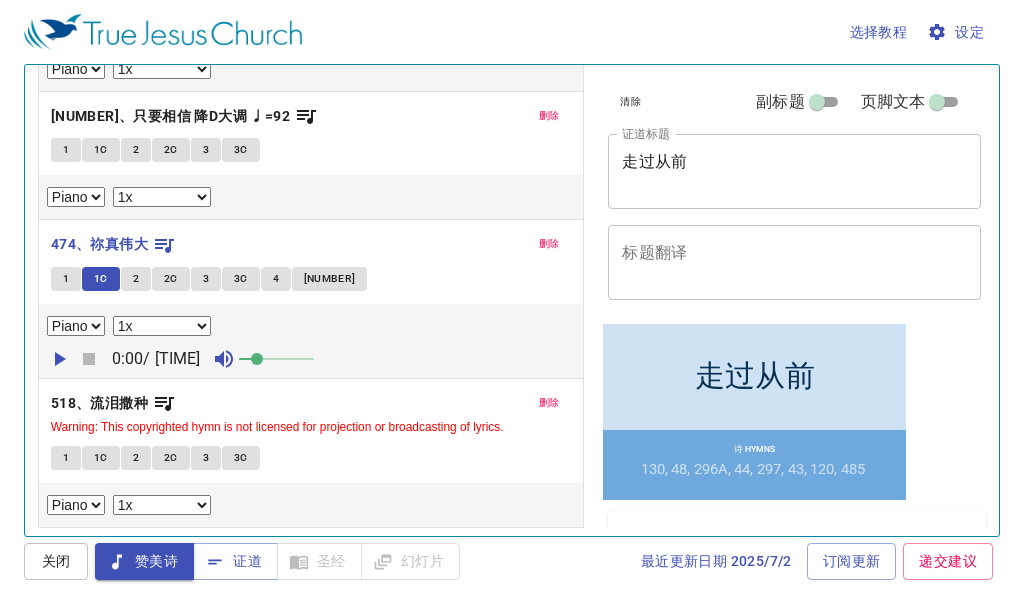 type 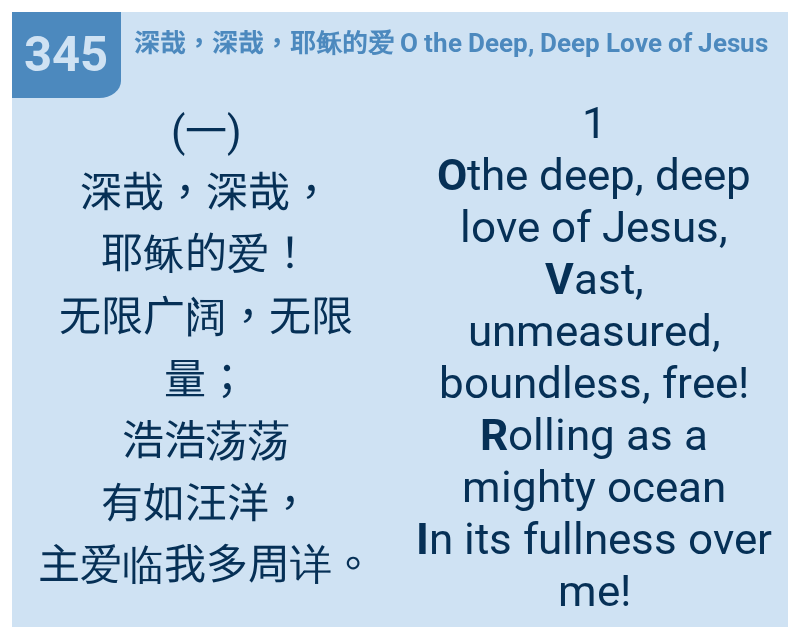 scroll, scrollTop: 0, scrollLeft: 0, axis: both 